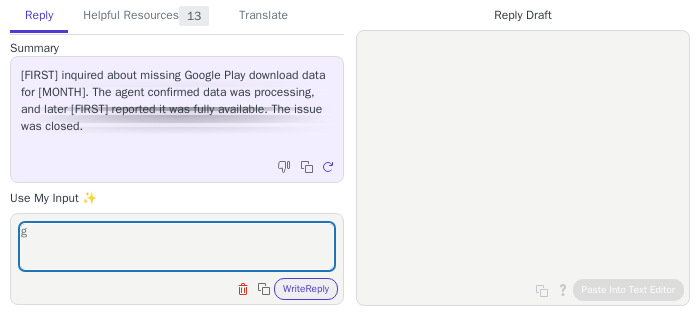 scroll, scrollTop: 0, scrollLeft: 0, axis: both 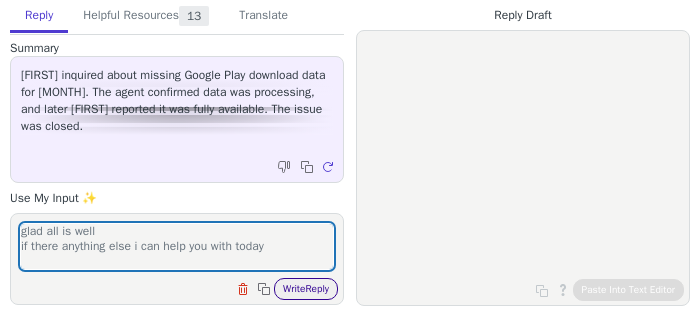 type on "glad all is well
if there anything else i can help you with today" 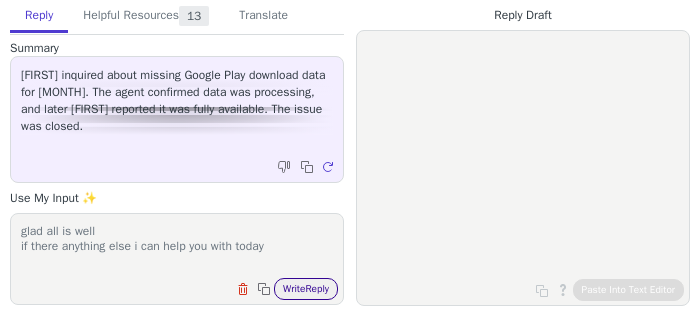 click on "Write  Reply" at bounding box center [306, 289] 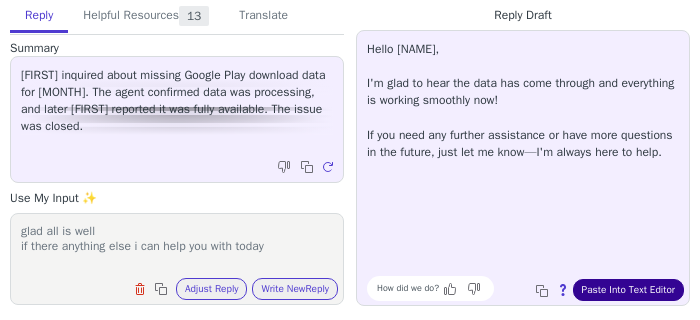 click on "Paste Into Text Editor" at bounding box center [628, 290] 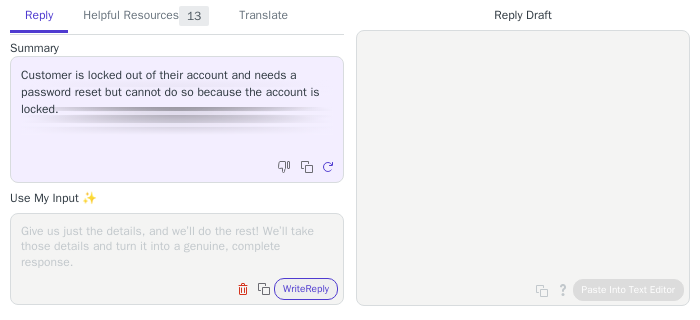 scroll, scrollTop: 0, scrollLeft: 0, axis: both 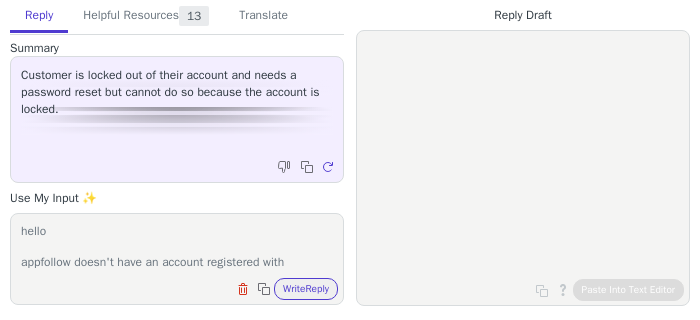 paste on "[EMAIL]" 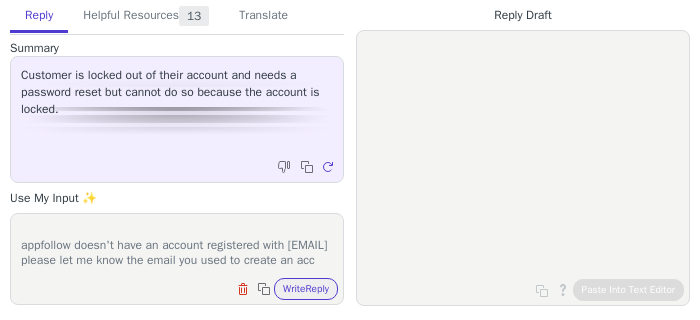 scroll, scrollTop: 46, scrollLeft: 0, axis: vertical 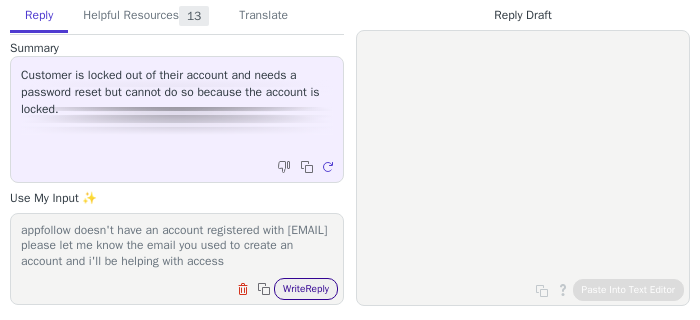 type on "hello
appfollow doesn't have an account registered with [EMAIL]
please let me know the email you used to create an account and i'll be helping with access" 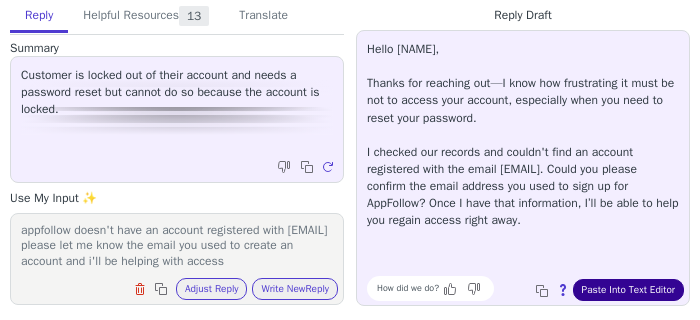 click on "Paste Into Text Editor" at bounding box center (628, 290) 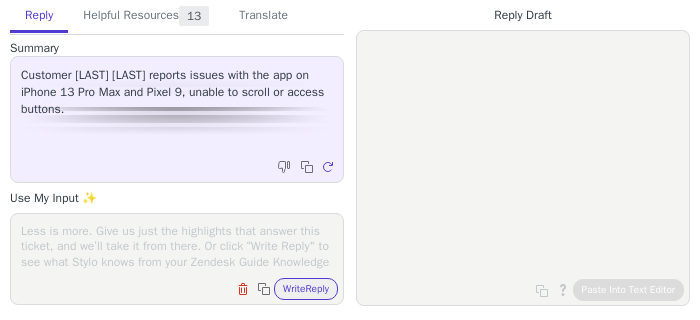 scroll, scrollTop: 0, scrollLeft: 0, axis: both 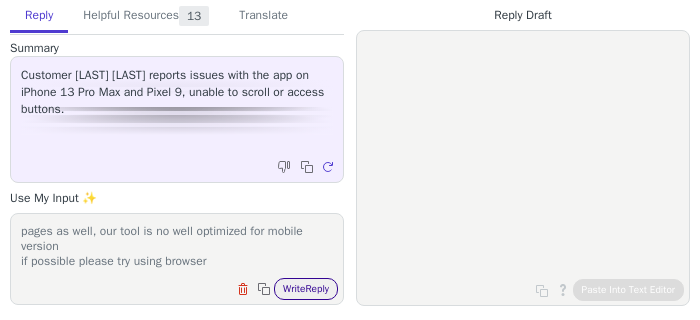 type on "please try to logout and in again. we have comleted on boarding and added one app, please comntinue with the rest
on mobile it wont be comfortable to proceed with other pages as well, our tool is no well optimized for mobile version
if possible please try using browser" 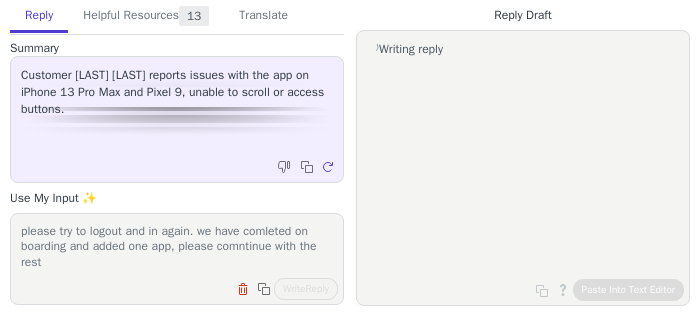 scroll, scrollTop: 63, scrollLeft: 0, axis: vertical 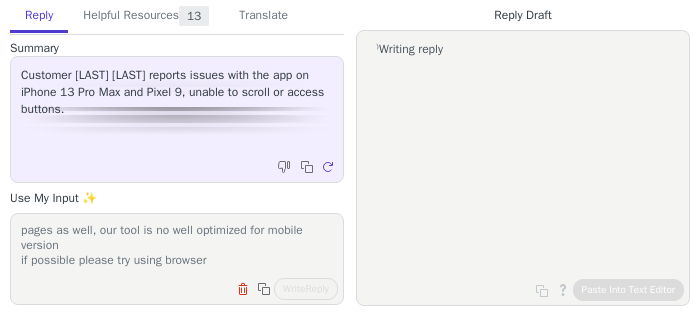 click on "please try to logout and in again. we have comleted on boarding and added one app, please comntinue with the rest
on mobile it wont be comfortable to proceed with other pages as well, our tool is no well optimized for mobile version
if possible please try using browser" at bounding box center [177, 246] 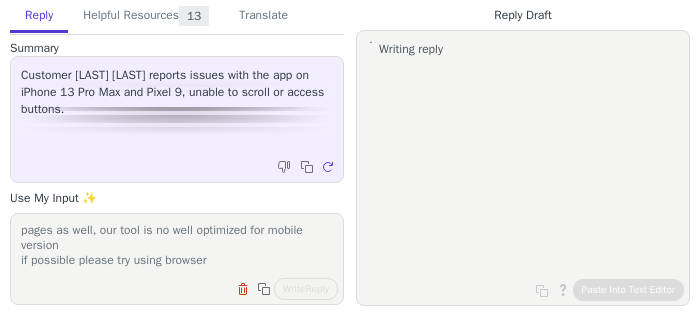 click on "please try to logout and in again. we have comleted on boarding and added one app, please comntinue with the rest
on mobile it wont be comfortable to proceed with other pages as well, our tool is no well optimized for mobile version
if possible please try using browser" at bounding box center [177, 246] 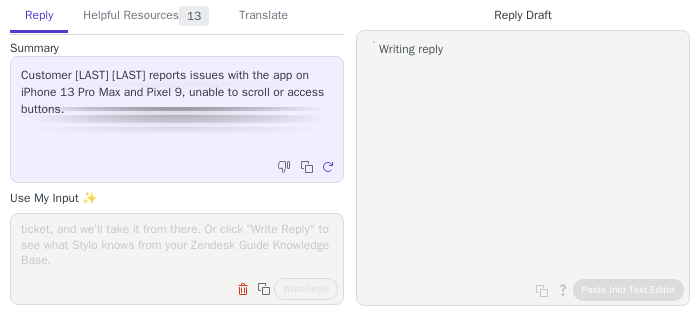 scroll, scrollTop: 0, scrollLeft: 0, axis: both 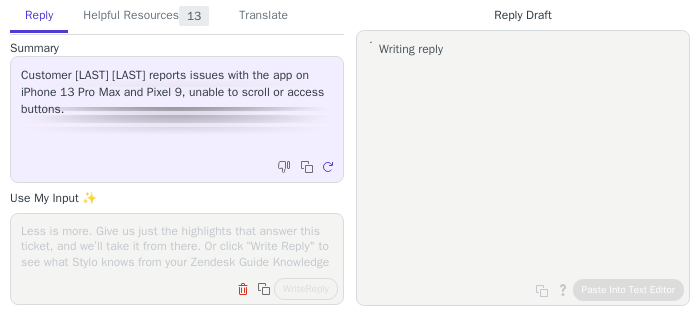 type 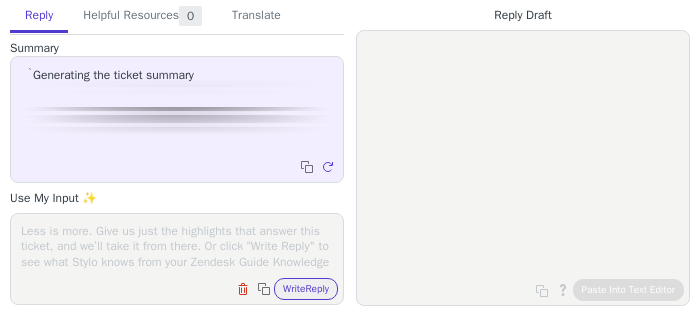 scroll, scrollTop: 0, scrollLeft: 0, axis: both 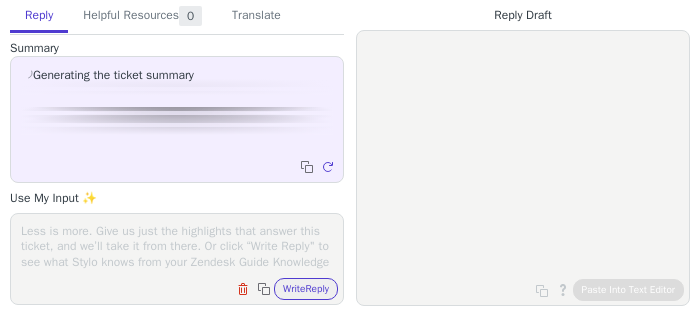 click at bounding box center (177, 246) 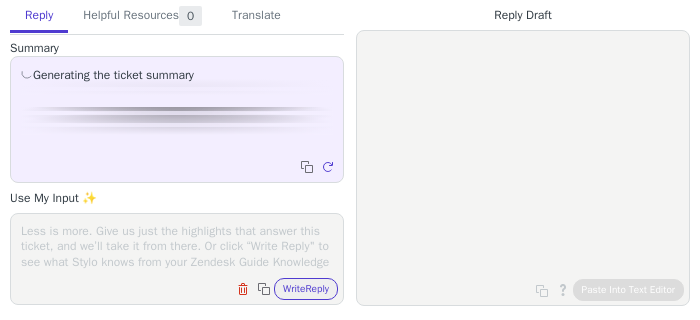 paste on "please try to logout and in again. we have comleted on boarding and added one app, please comntinue with the rest
on mobile it wont be comfortable to proceed with other pages as well, our tool is no well optimized for mobile version
if possible please try using browser" 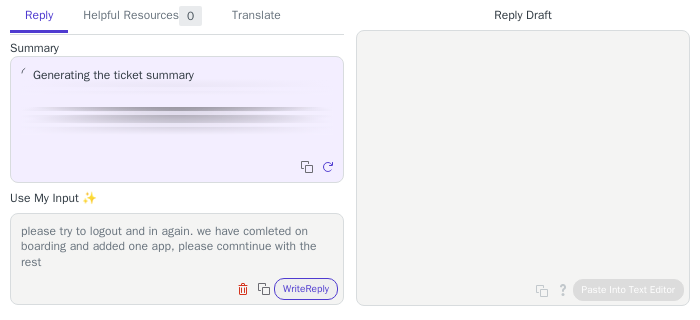 scroll, scrollTop: 62, scrollLeft: 0, axis: vertical 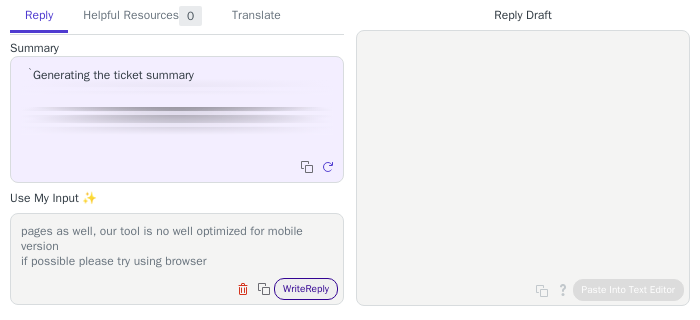 type on "please try to logout and in again. we have comleted on boarding and added one app, please comntinue with the rest
on mobile it wont be comfortable to proceed with other pages as well, our tool is no well optimized for mobile version
if possible please try using browser" 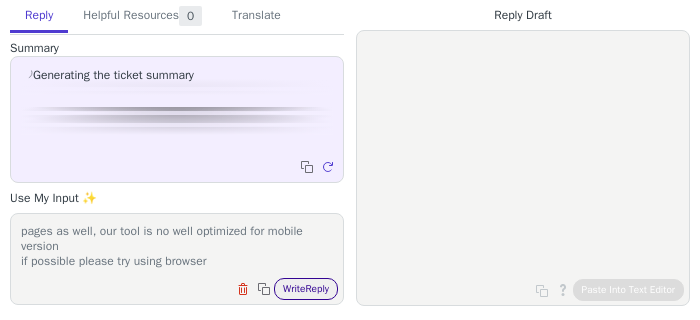click on "Write  Reply" at bounding box center [306, 289] 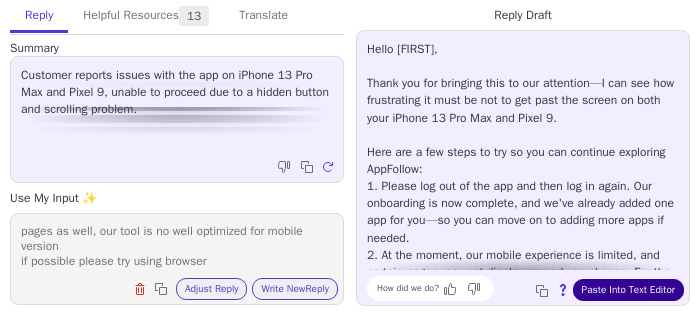 click on "Paste Into Text Editor" at bounding box center [628, 290] 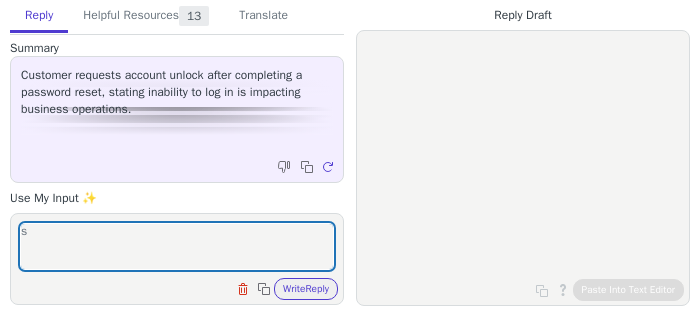 scroll, scrollTop: 0, scrollLeft: 0, axis: both 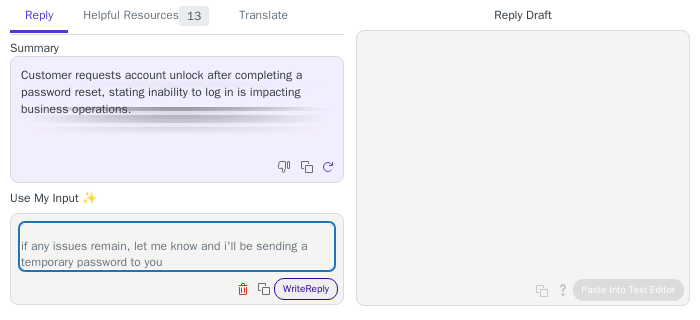 type on "sorry
the account is now active
if any issues remain, let me know and i'll be sending a temporary password to you" 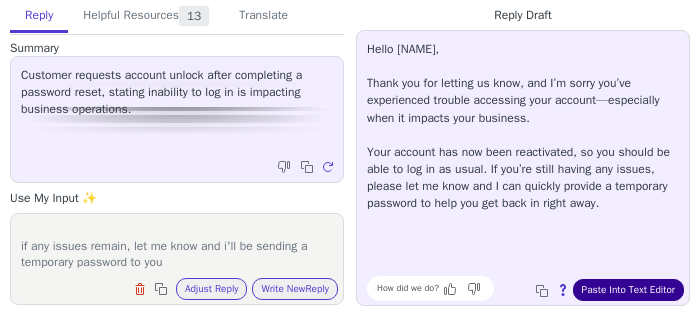 click on "Paste Into Text Editor" at bounding box center (628, 290) 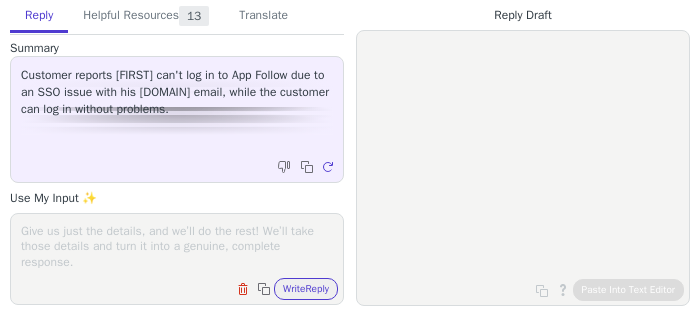 scroll, scrollTop: 0, scrollLeft: 0, axis: both 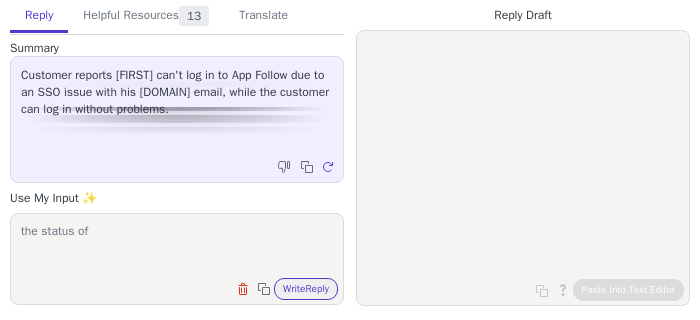 paste on "[EMAIL]" 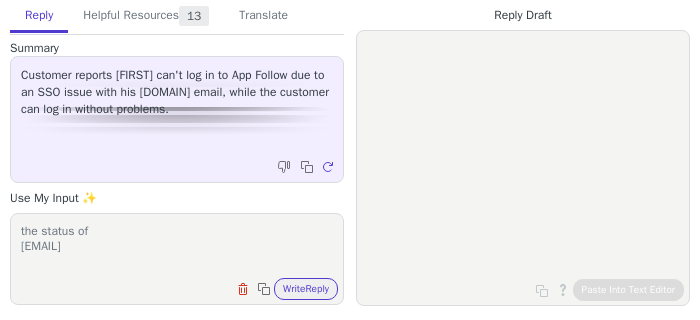 click on "the status of
[EMAIL]" at bounding box center (177, 246) 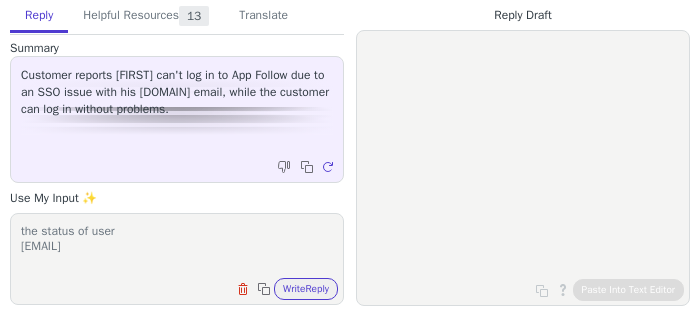 paste on "[FIRST]" 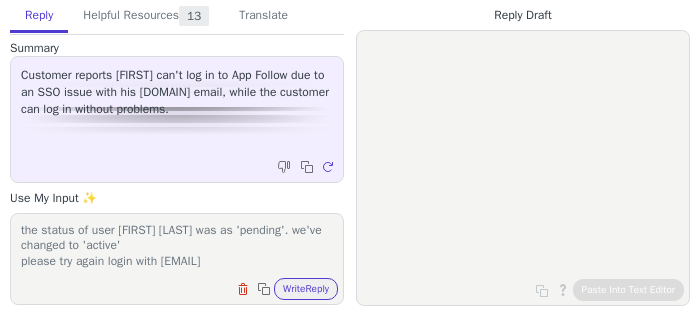 scroll, scrollTop: 31, scrollLeft: 0, axis: vertical 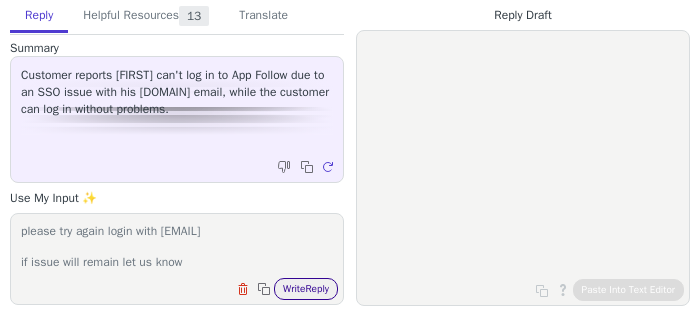 type on "the status of user [FIRST] [LAST] was as 'pending'. we've changed to 'active'
please try again login with [EMAIL]
if issue will remain let us know" 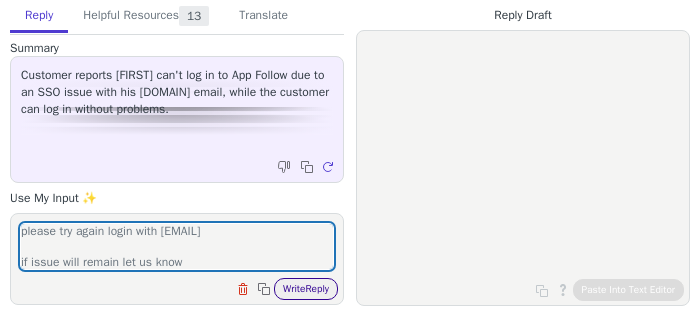 click on "Write  Reply" at bounding box center [306, 289] 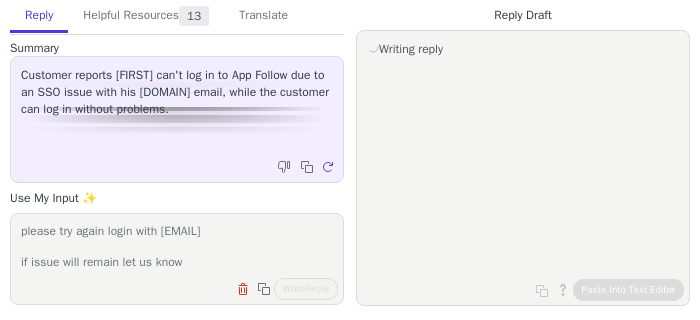 click on "the status of user [FIRST] [LAST] was as 'pending'. we've changed to 'active'
please try again login with [EMAIL]
if issue will remain let us know" at bounding box center [177, 246] 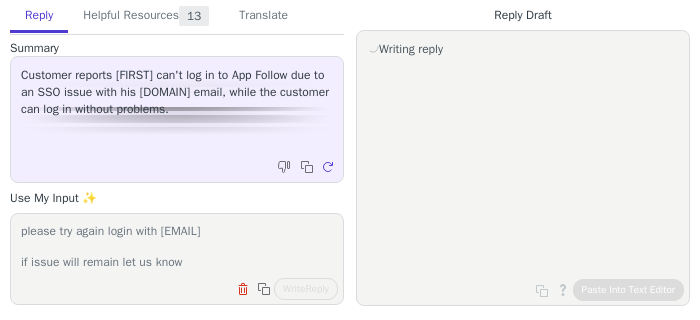 click on "the status of user [FIRST] [LAST] was as 'pending'. we've changed to 'active'
please try again login with [EMAIL]
if issue will remain let us know" at bounding box center (177, 246) 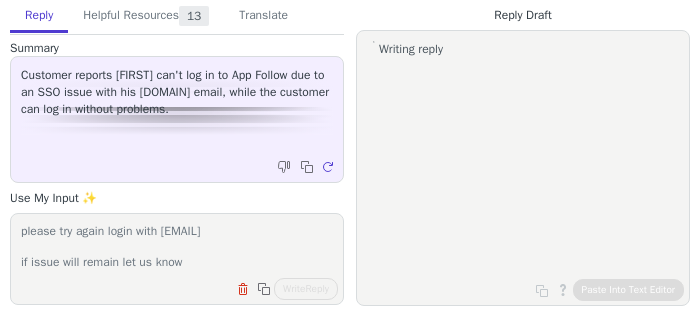 click on "the status of user [FIRST] [LAST] was as 'pending'. we've changed to 'active'
please try again login with [EMAIL]
if issue will remain let us know" at bounding box center [177, 246] 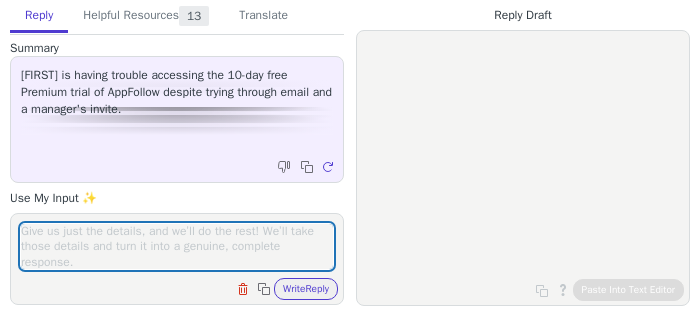 scroll, scrollTop: 0, scrollLeft: 0, axis: both 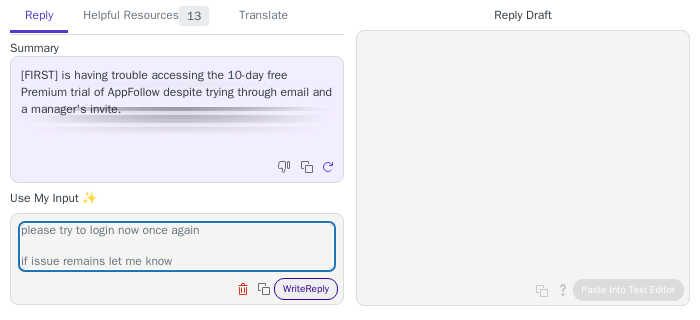 type on "your account has been activated
please try to login now once again
if issue remains let me know" 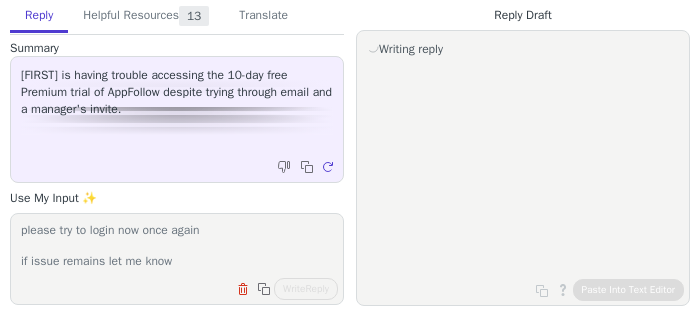 click on "your account has been activated
please try to login now once again
if issue remains let me know" at bounding box center [177, 246] 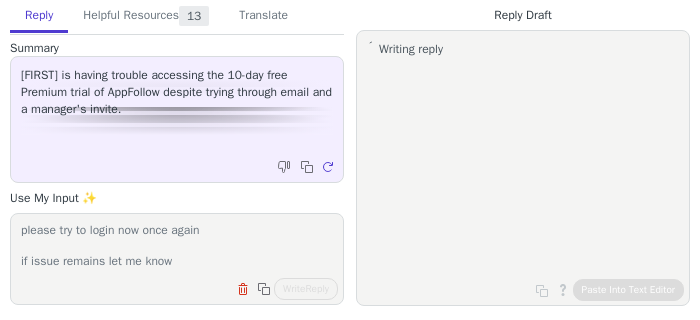 scroll, scrollTop: 31, scrollLeft: 0, axis: vertical 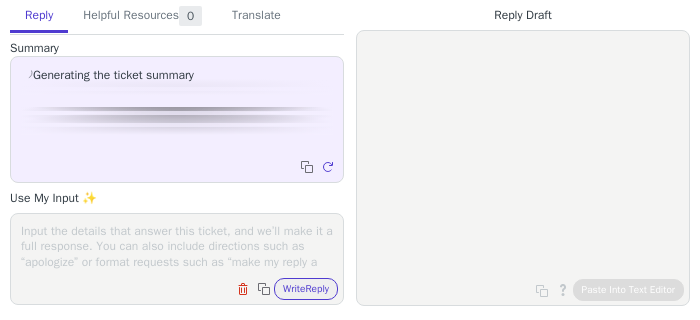 click at bounding box center [177, 246] 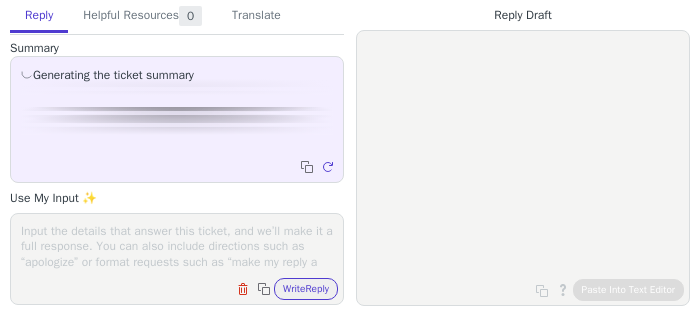 paste on "your account has been activated
please try to login now once again
if issue remains let me know" 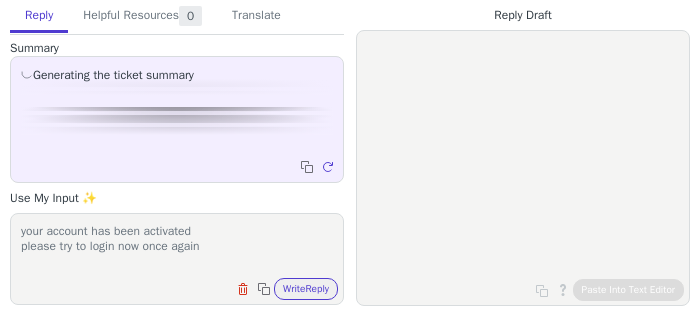 scroll, scrollTop: 16, scrollLeft: 0, axis: vertical 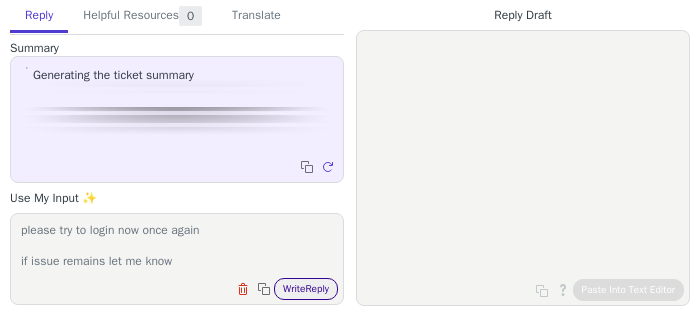 type on "your account has been activated
please try to login now once again
if issue remains let me know" 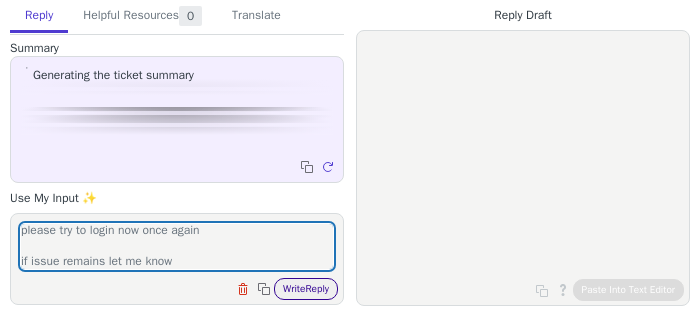 click on "Write  Reply" at bounding box center (306, 289) 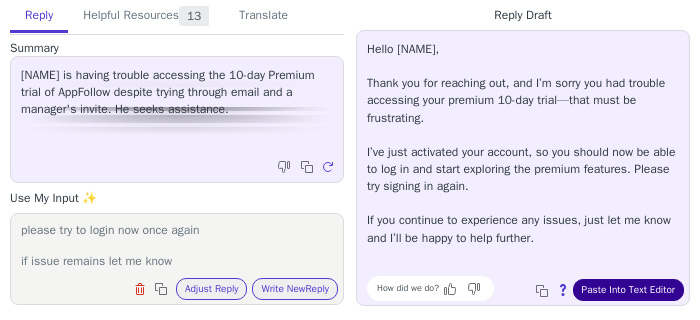 click on "Paste Into Text Editor" at bounding box center [628, 290] 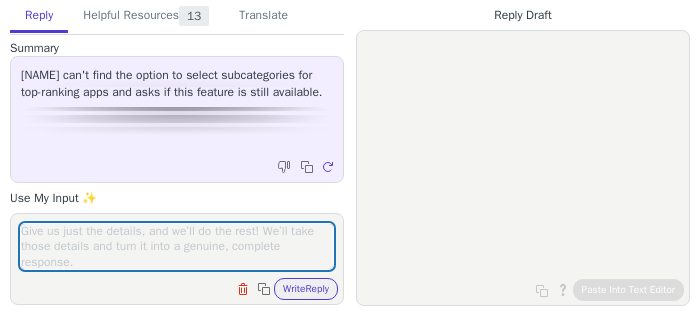 scroll, scrollTop: 0, scrollLeft: 0, axis: both 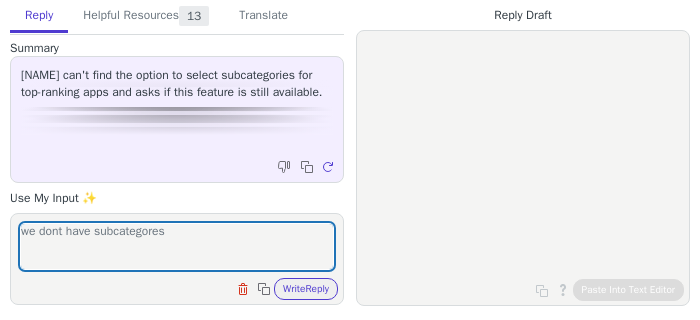type on "we dont have subcategores" 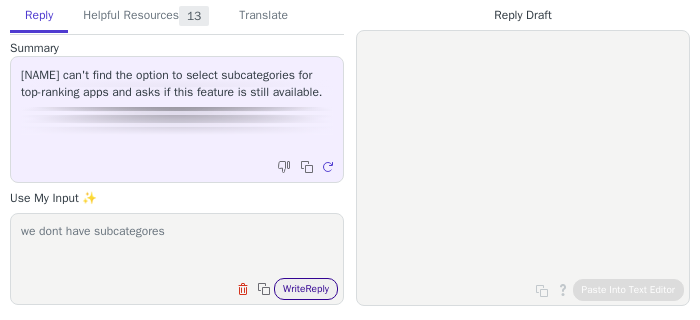 click on "Write  Reply" at bounding box center [306, 289] 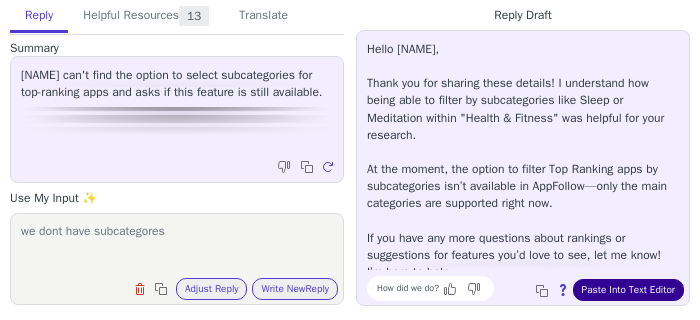 click on "Paste Into Text Editor" at bounding box center [628, 290] 